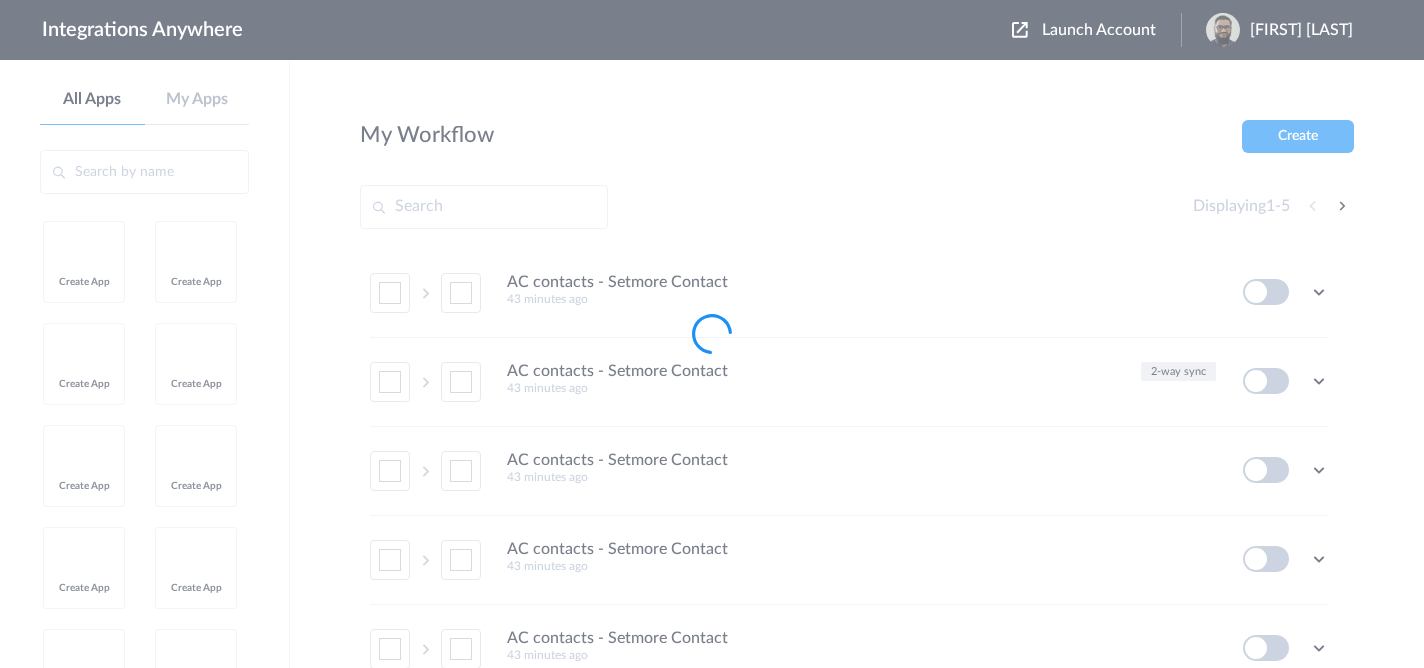 scroll, scrollTop: 0, scrollLeft: 0, axis: both 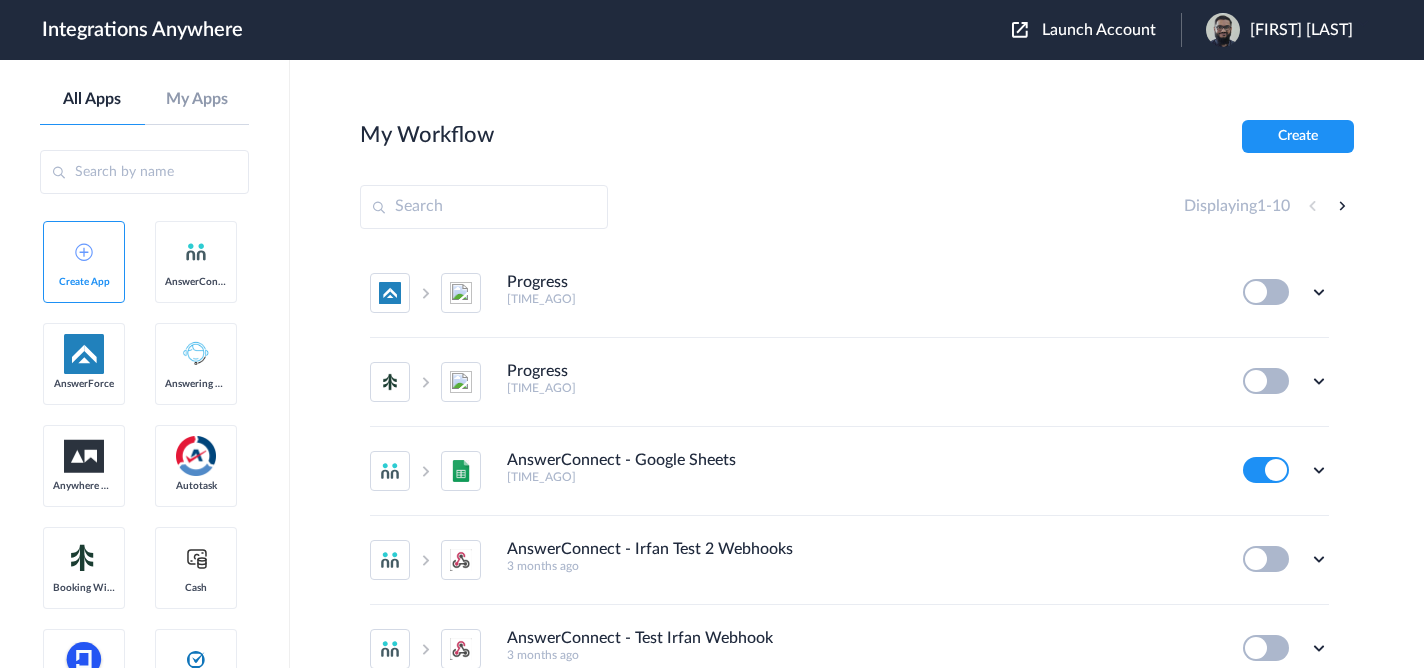 click on "Launch Account" at bounding box center [1099, 30] 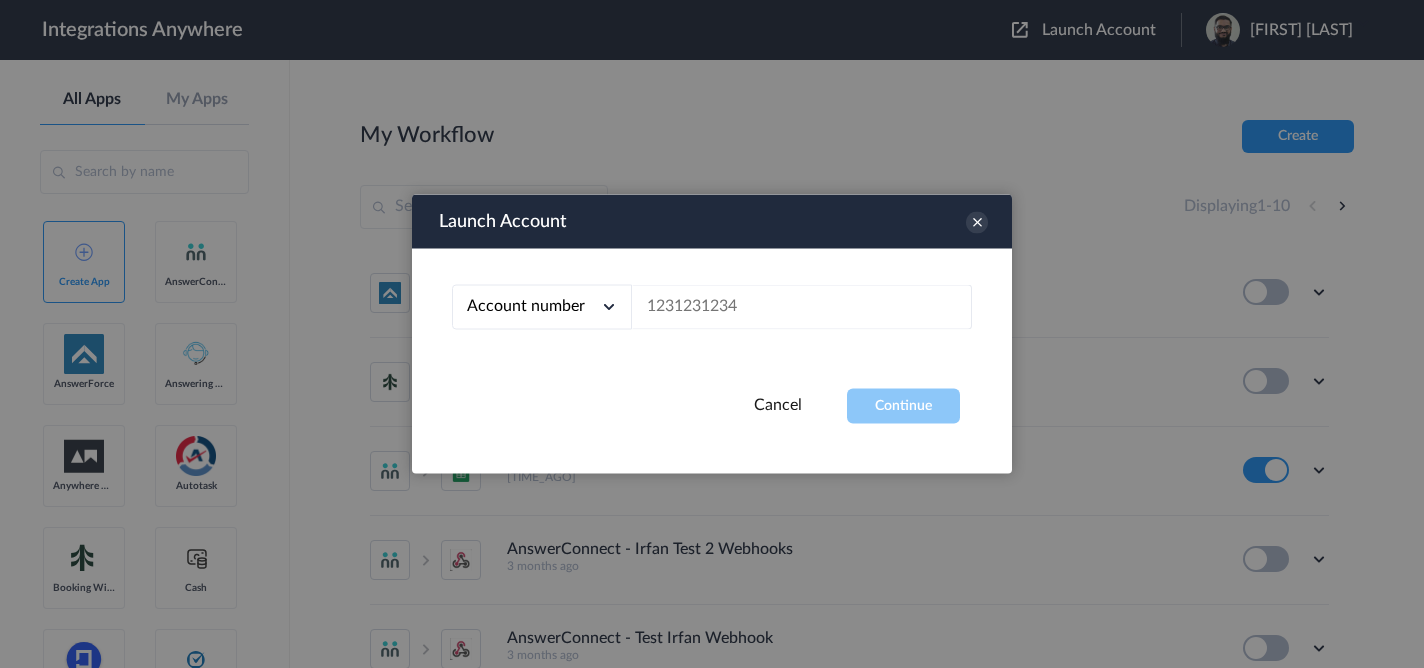 drag, startPoint x: 688, startPoint y: 346, endPoint x: 688, endPoint y: 310, distance: 36 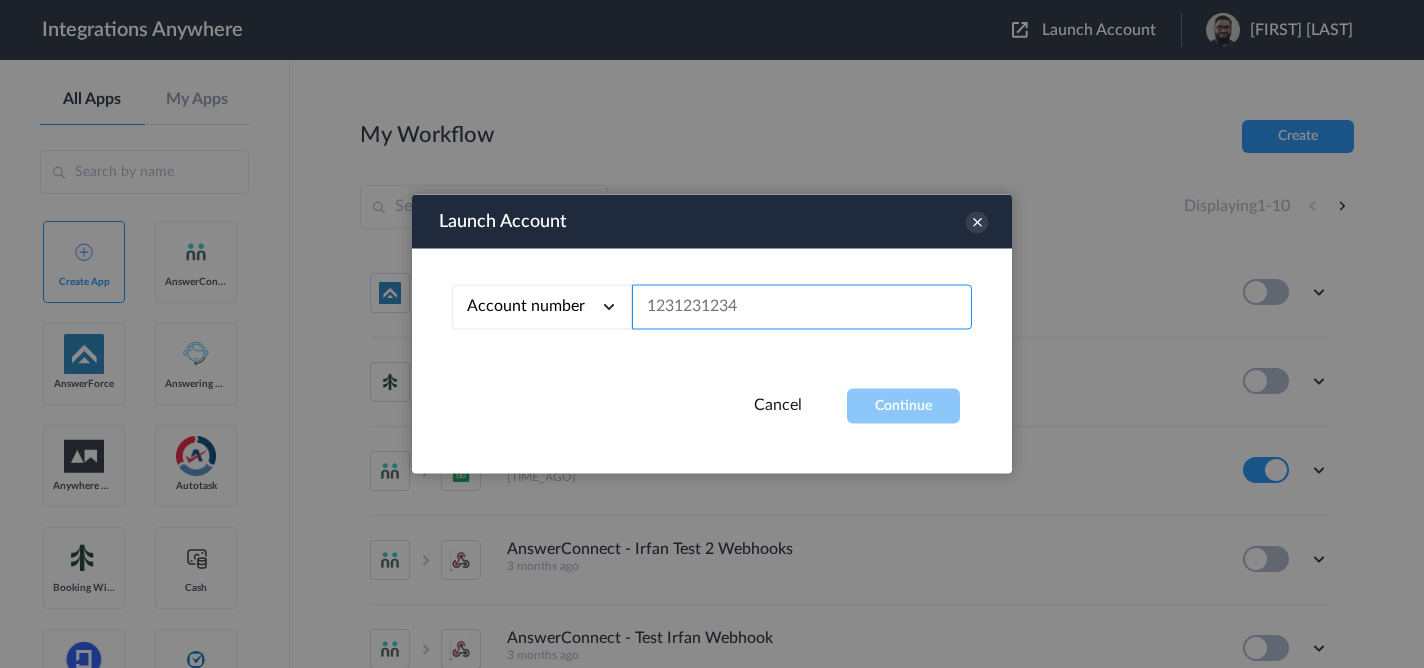 click at bounding box center [802, 307] 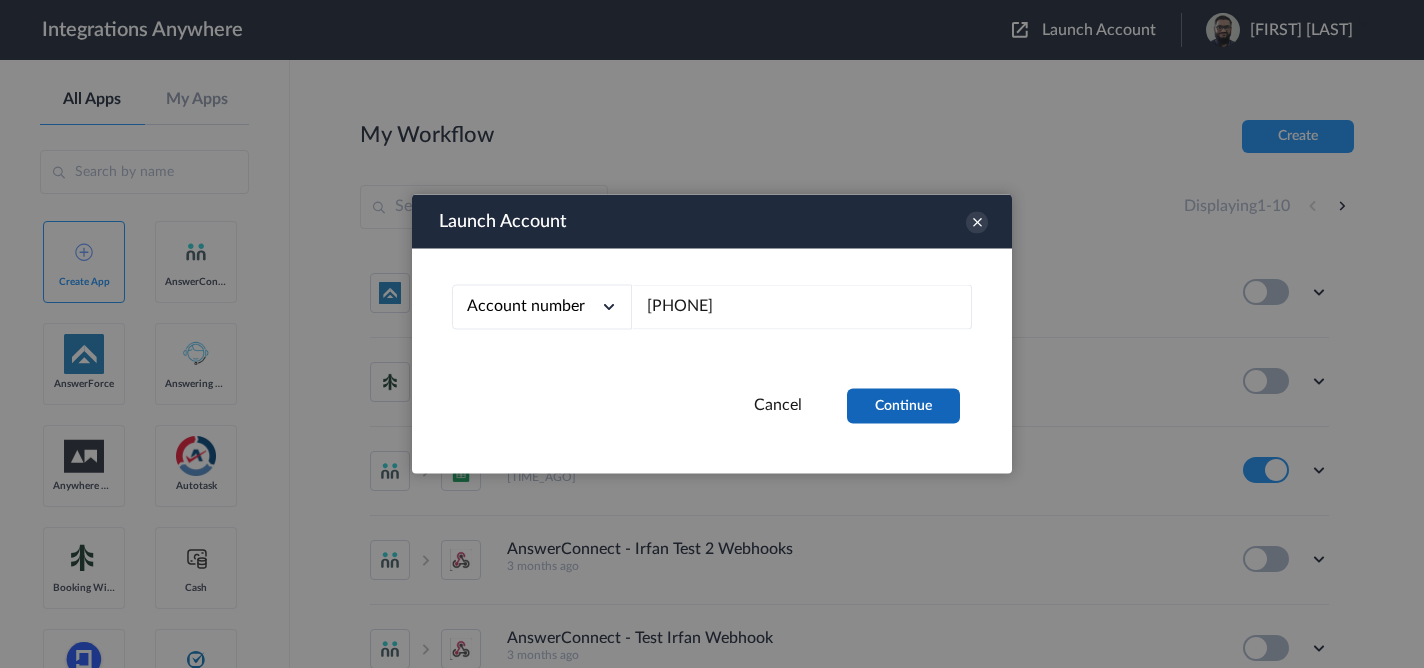click on "Continue" at bounding box center (903, 406) 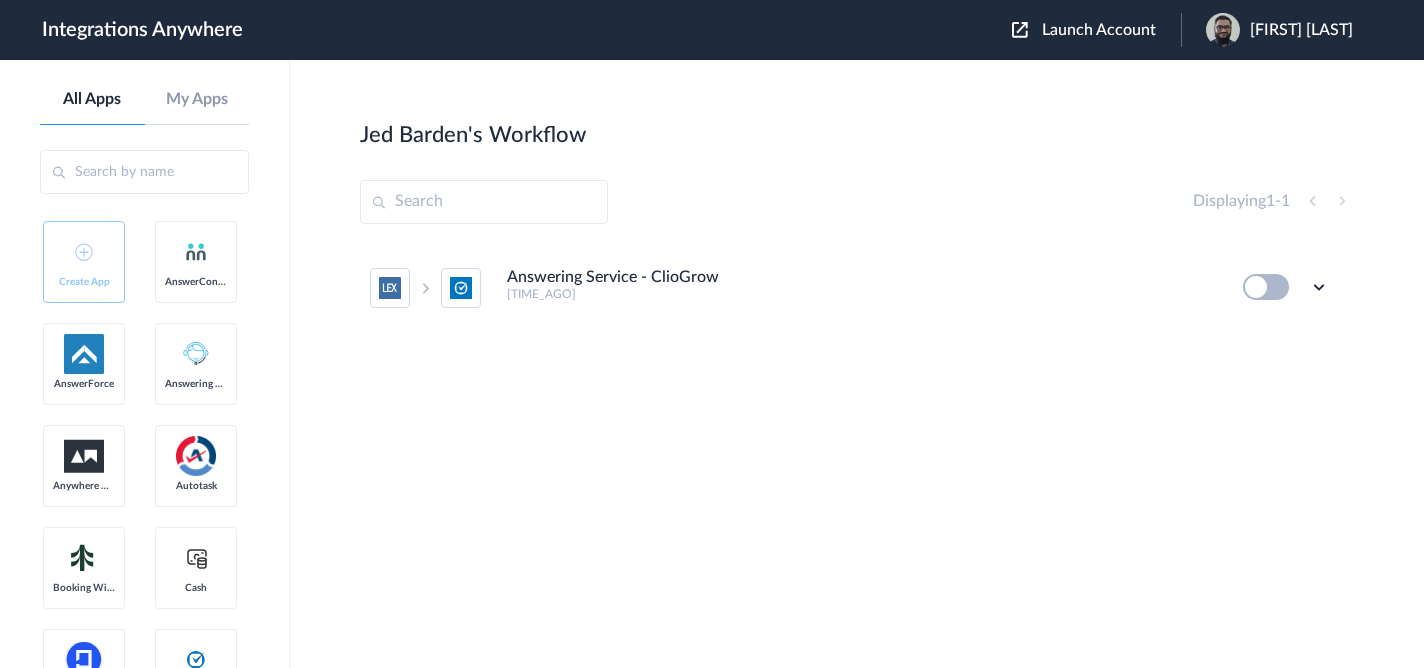 click on "Edit    Task history    Delete" at bounding box center (1286, 287) 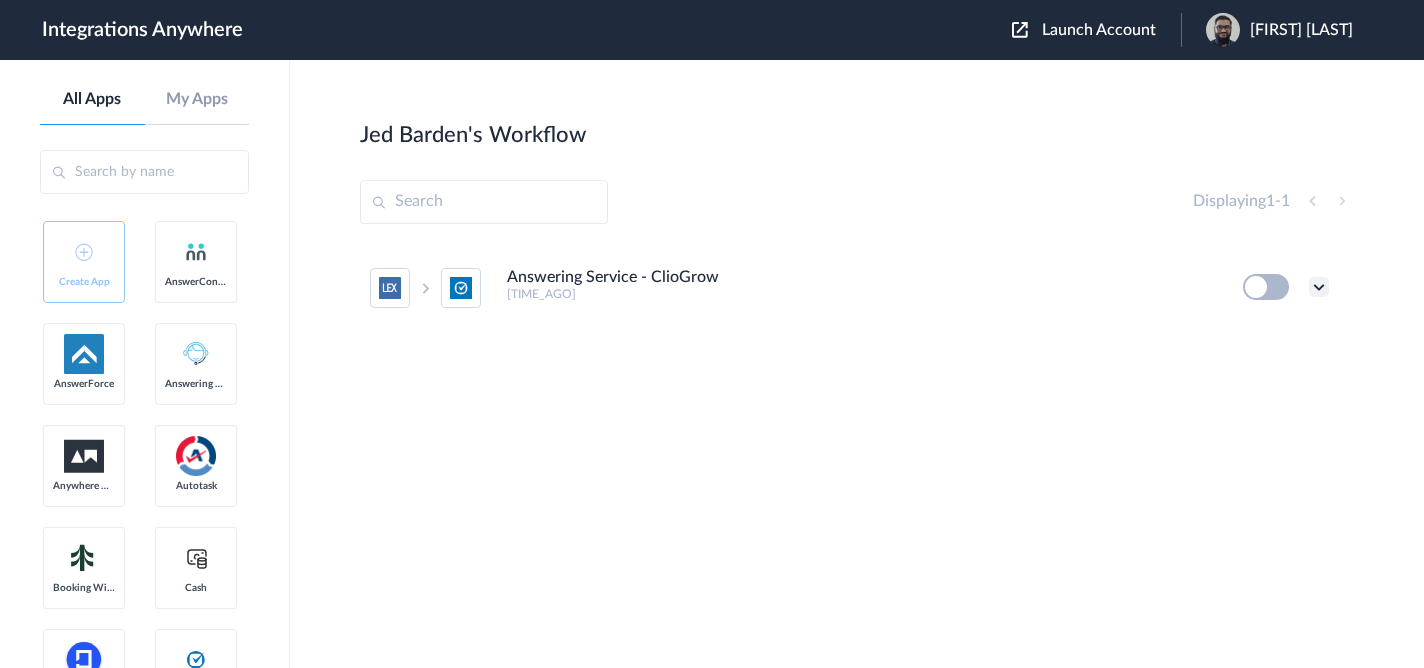 drag, startPoint x: 1303, startPoint y: 279, endPoint x: 1317, endPoint y: 279, distance: 14 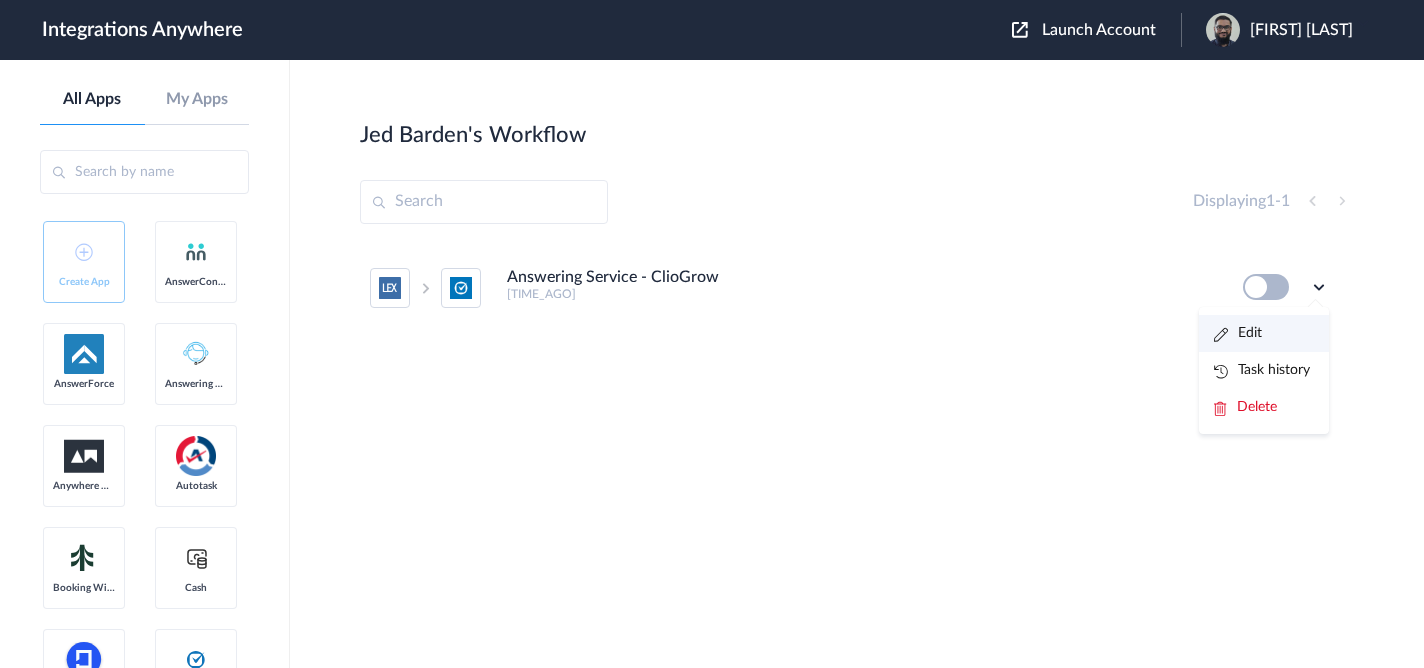 click on "Edit" at bounding box center [1238, 333] 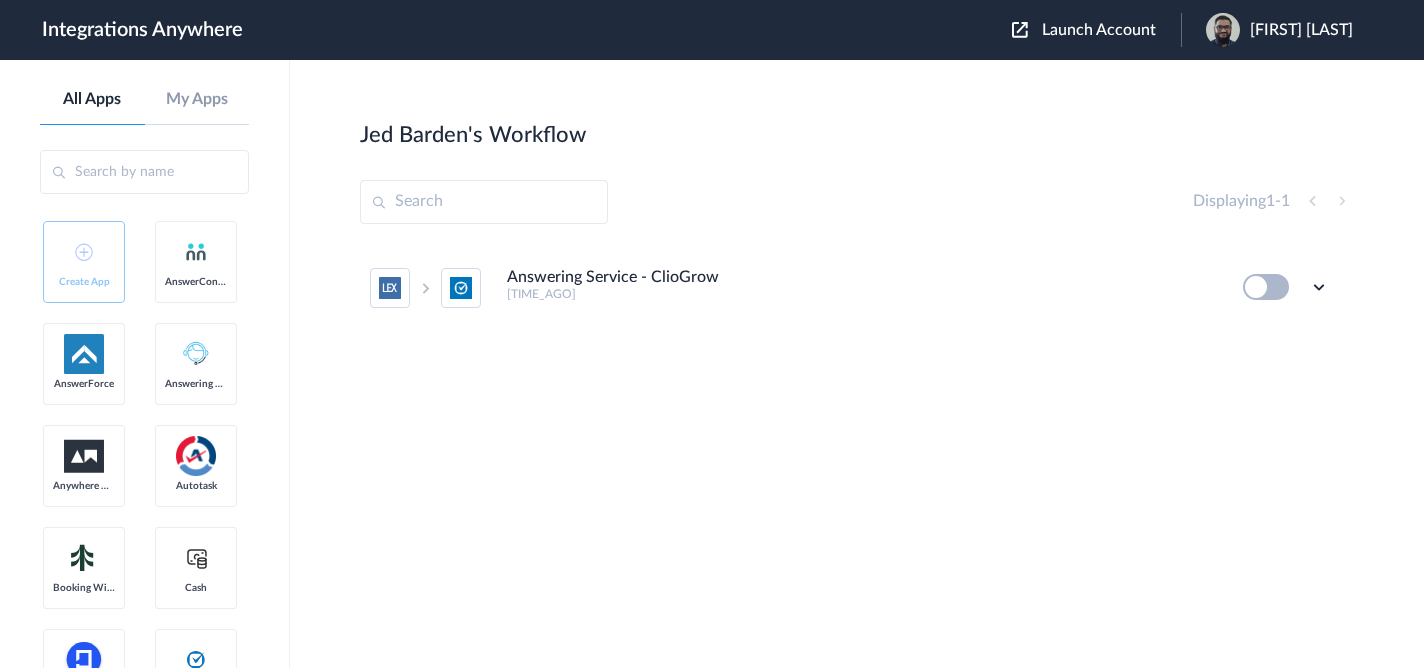 click on "Launch Account
[FIRST] [LAST]
My Account
Logout" at bounding box center (1192, 30) 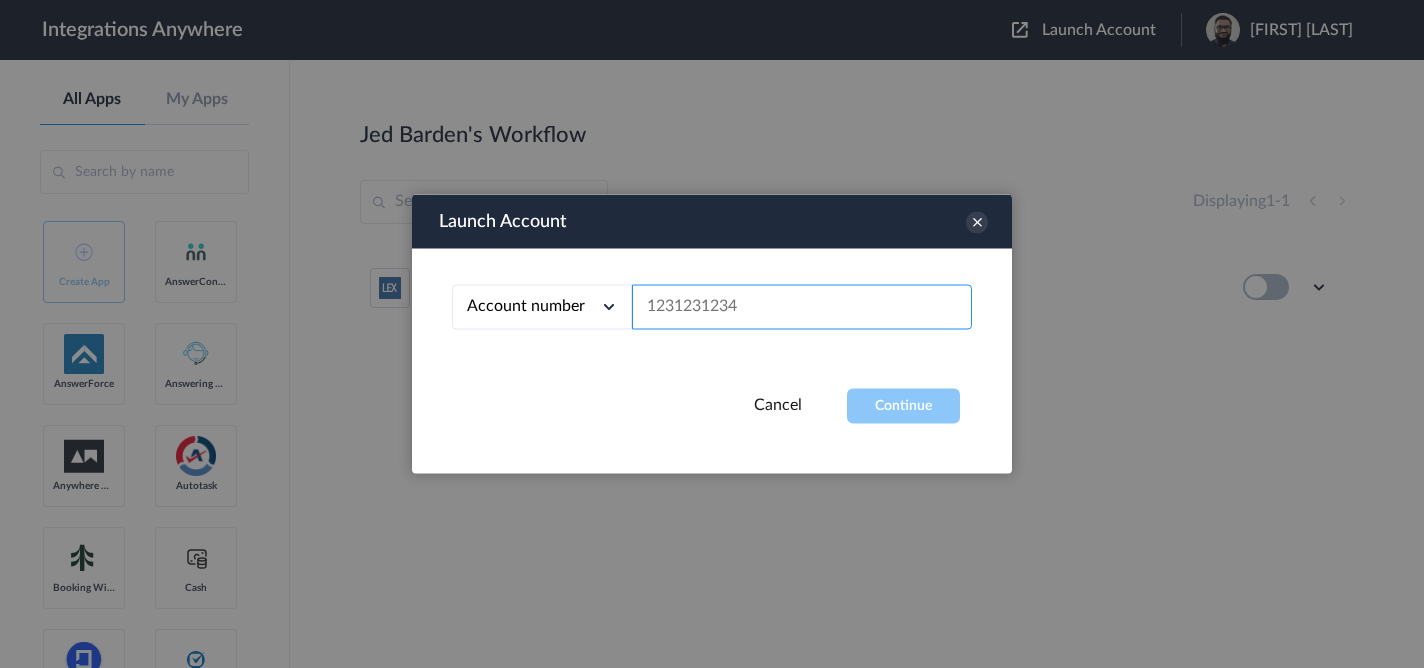 click at bounding box center [802, 307] 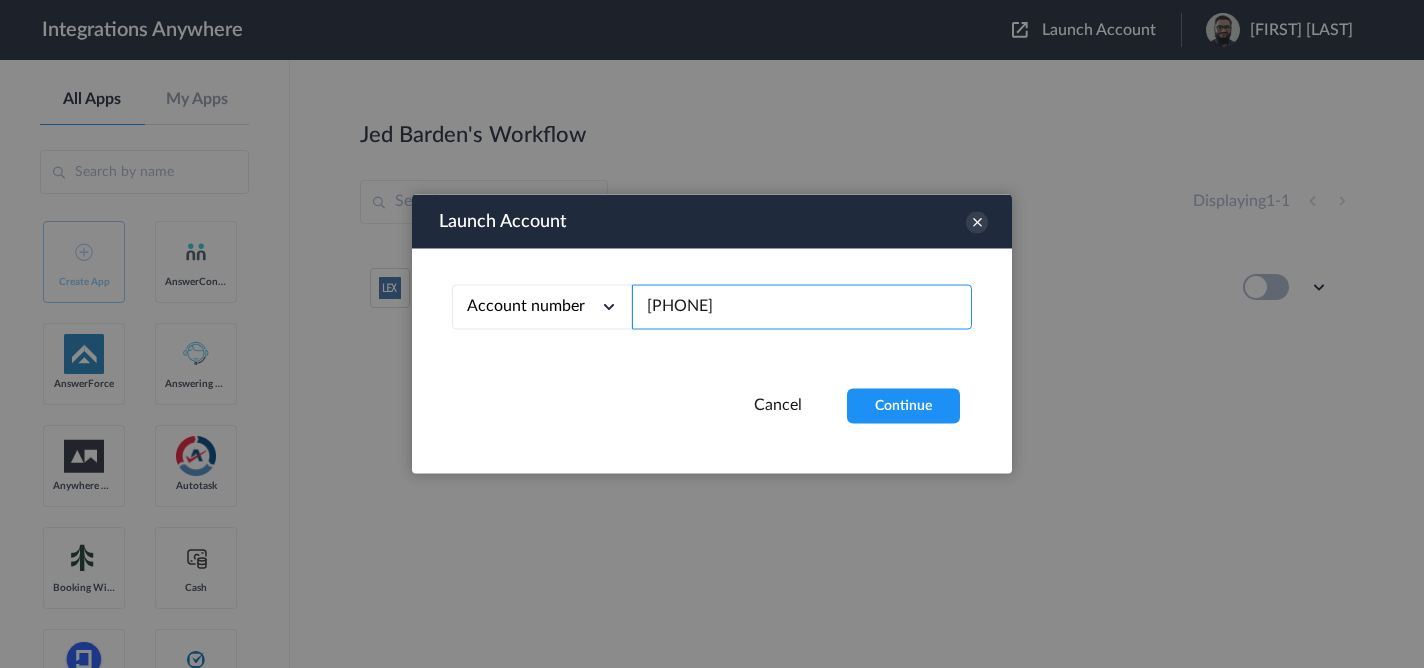 type on "[PHONE]" 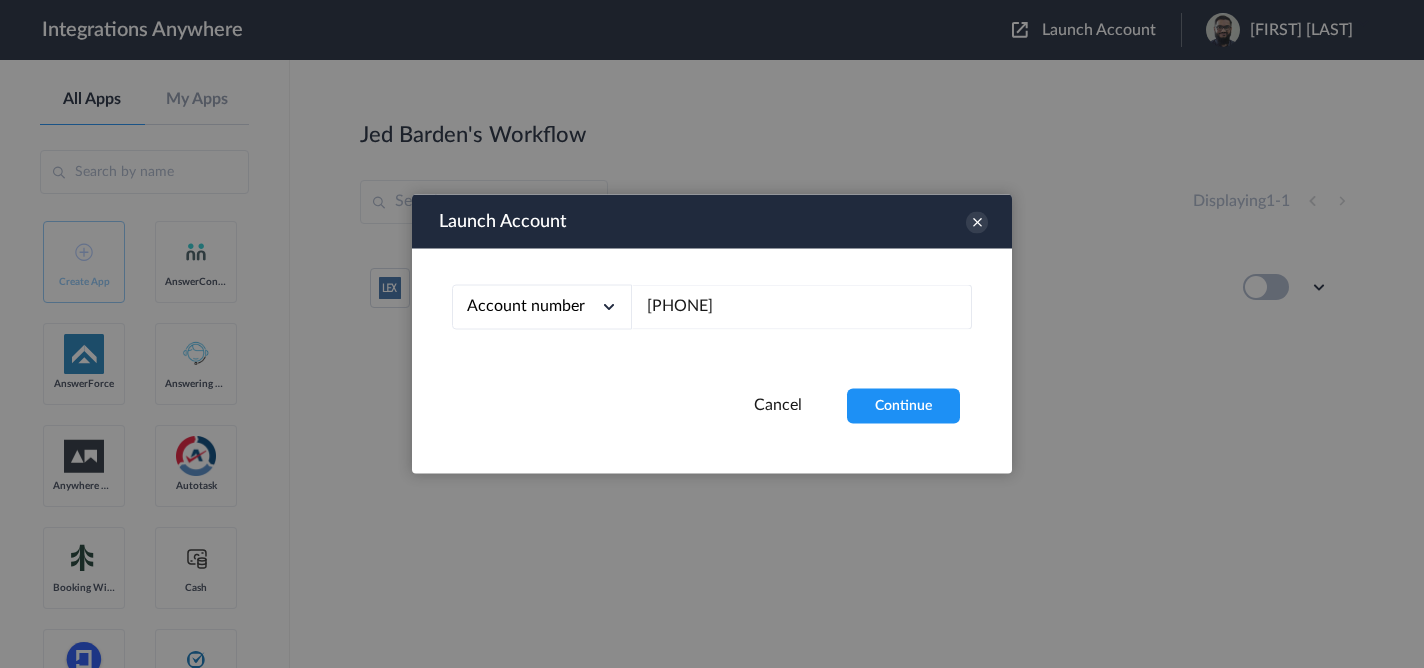 click on "Launch Account
Account number
Account number
Email address
[NUMBER]
Cancel
Continue" at bounding box center [712, 334] 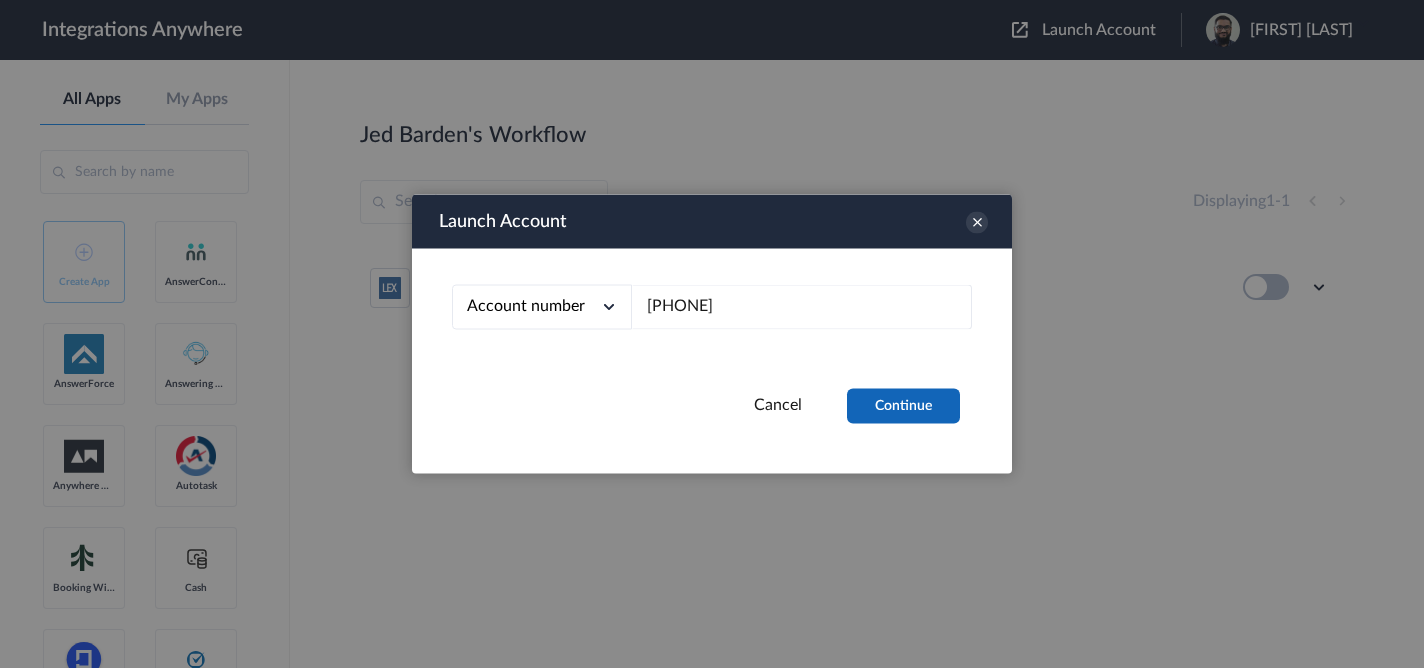 click on "Continue" at bounding box center [903, 406] 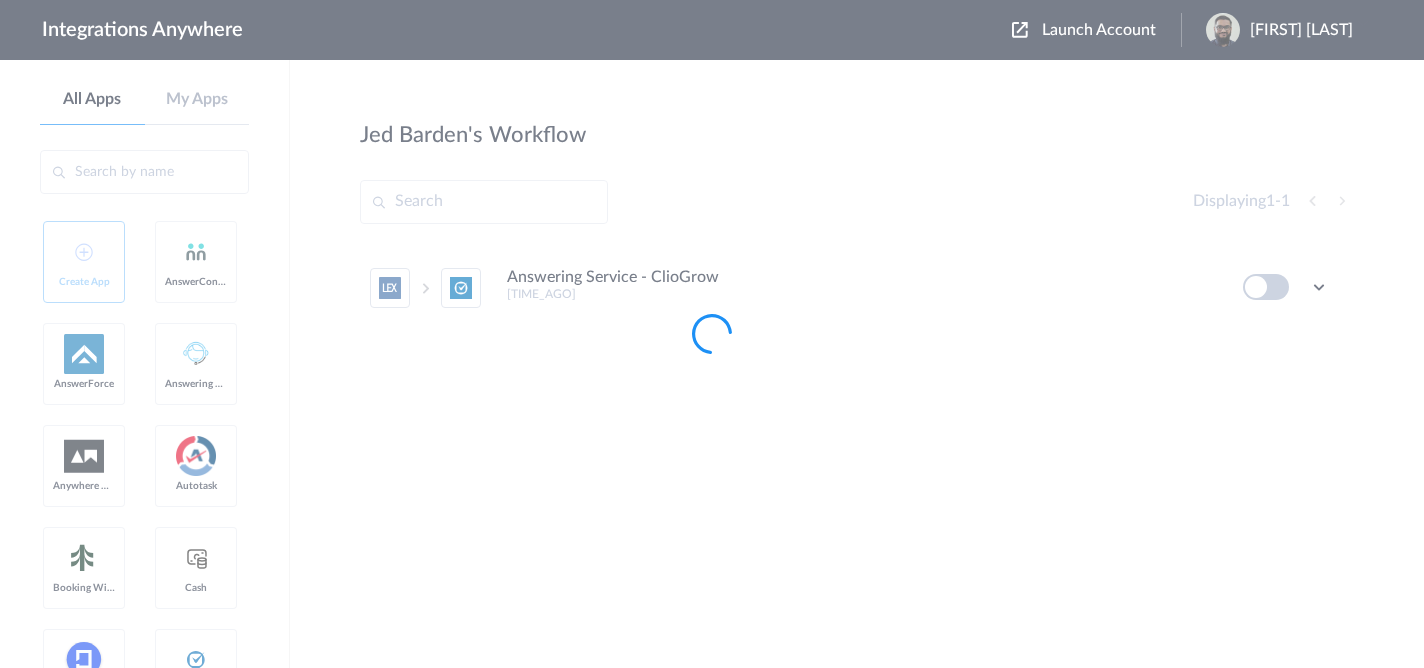 drag, startPoint x: 1380, startPoint y: 339, endPoint x: 1330, endPoint y: 315, distance: 55.461697 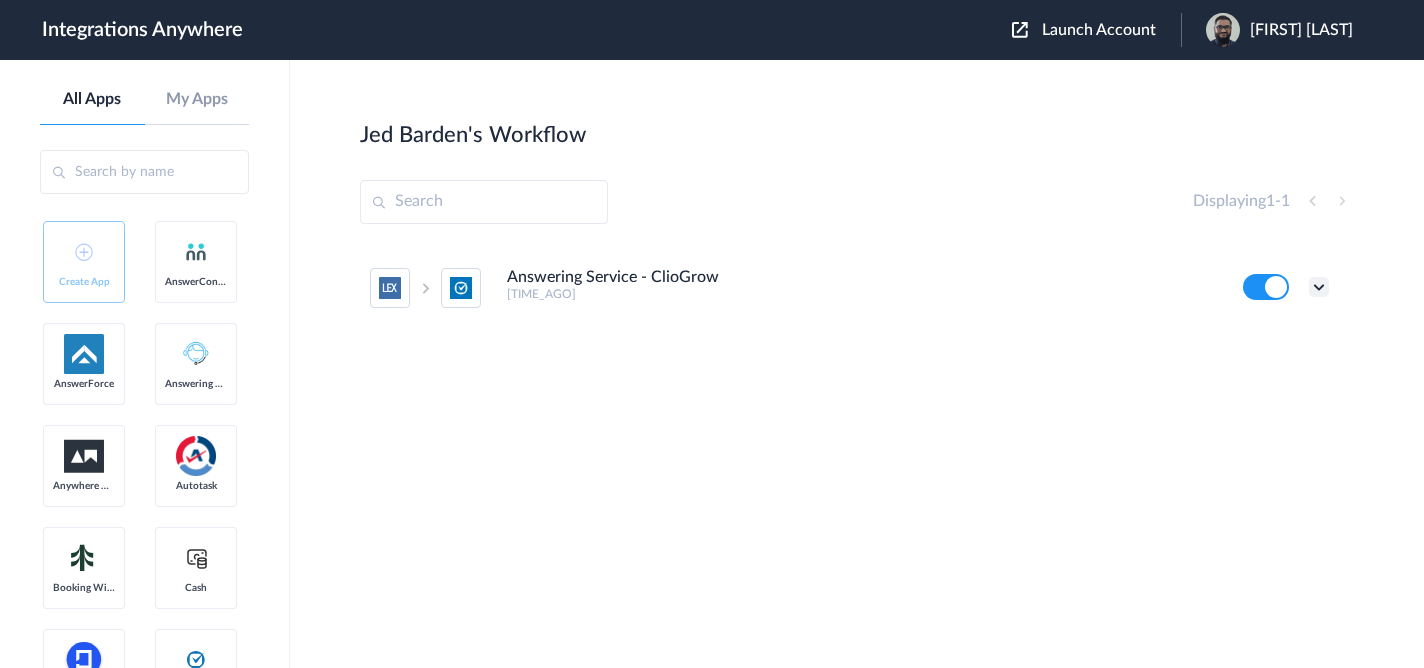 click at bounding box center [1319, 287] 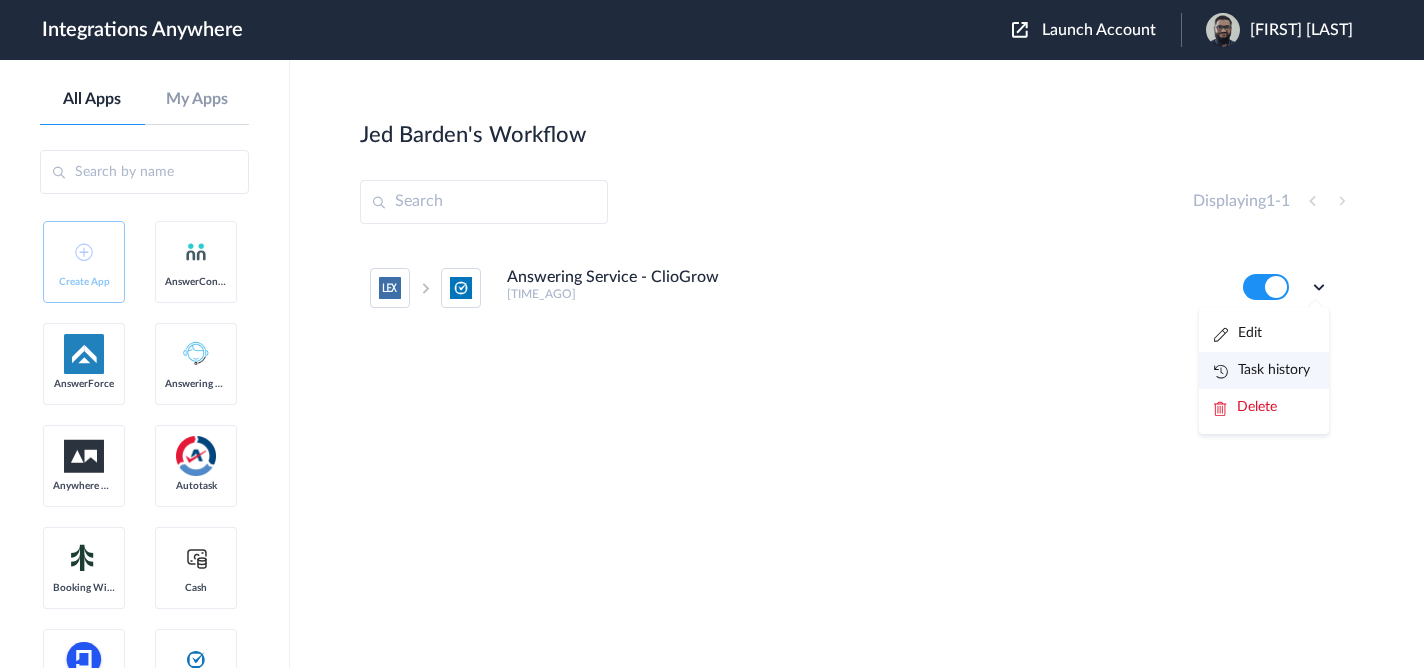 click on "Task history" at bounding box center [1264, 370] 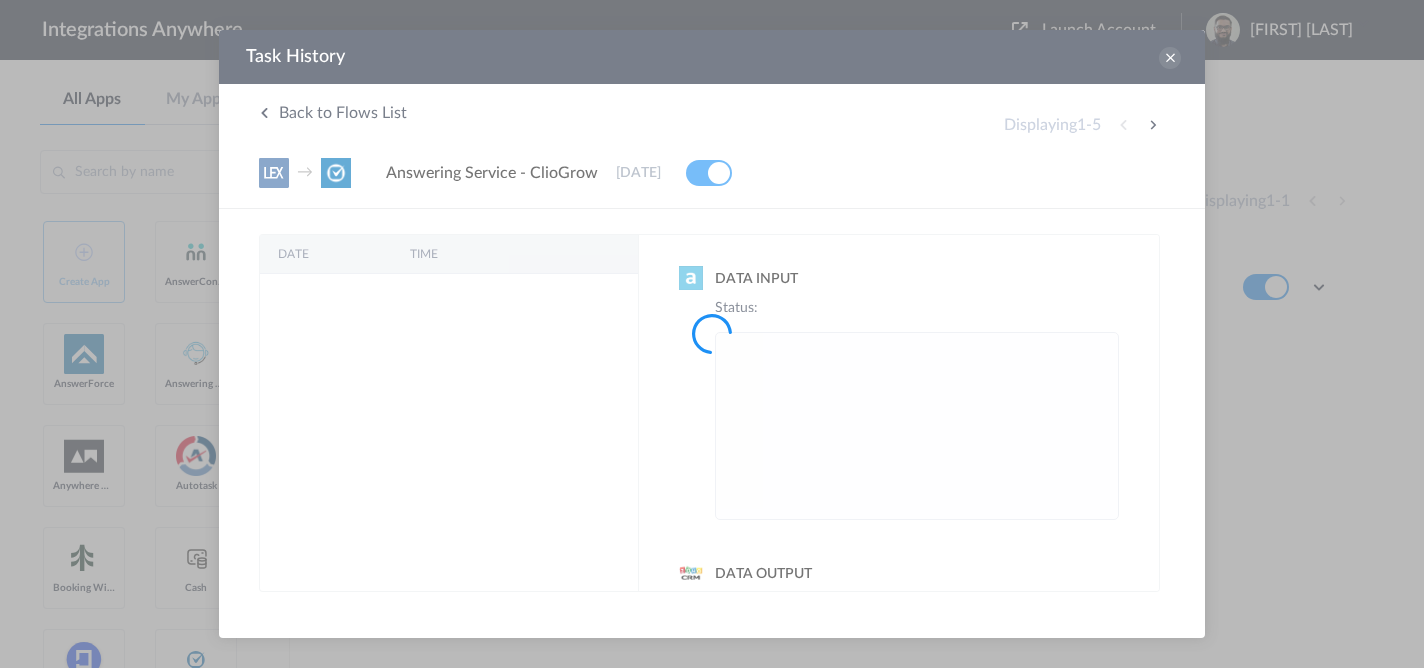 scroll, scrollTop: 0, scrollLeft: 0, axis: both 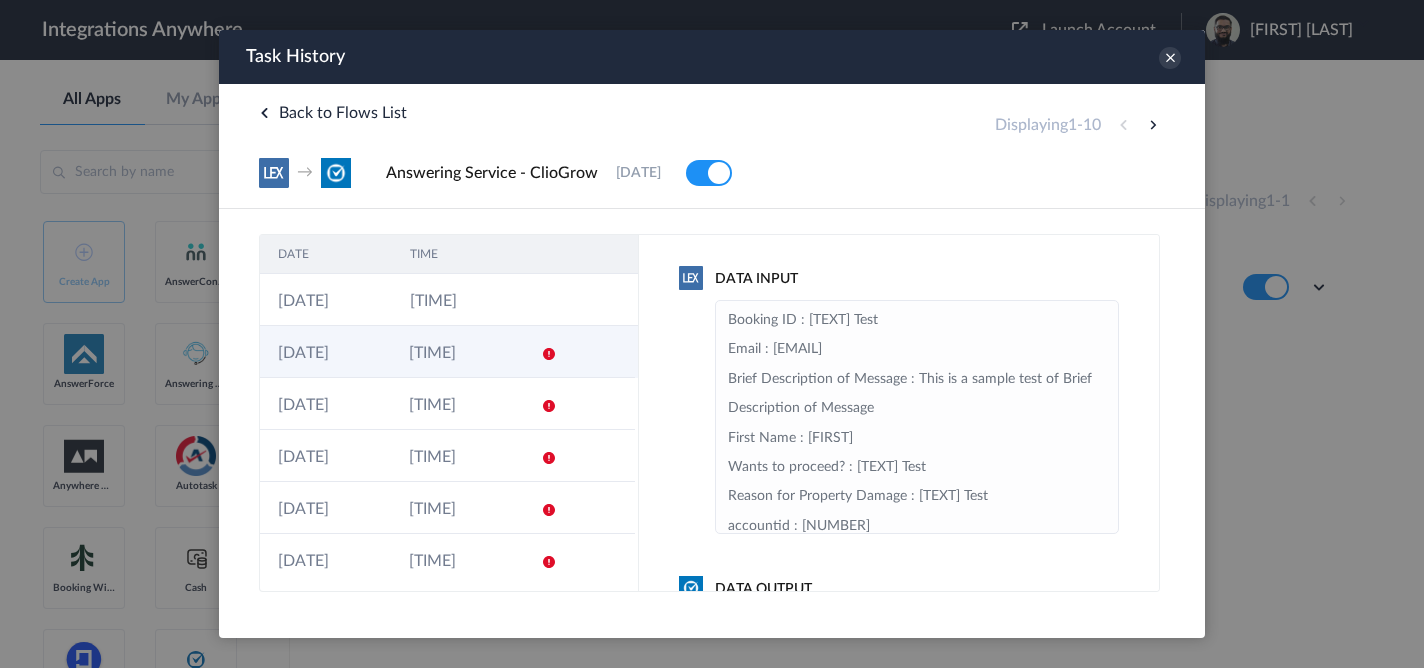 click on "[TIME]" at bounding box center (456, 352) 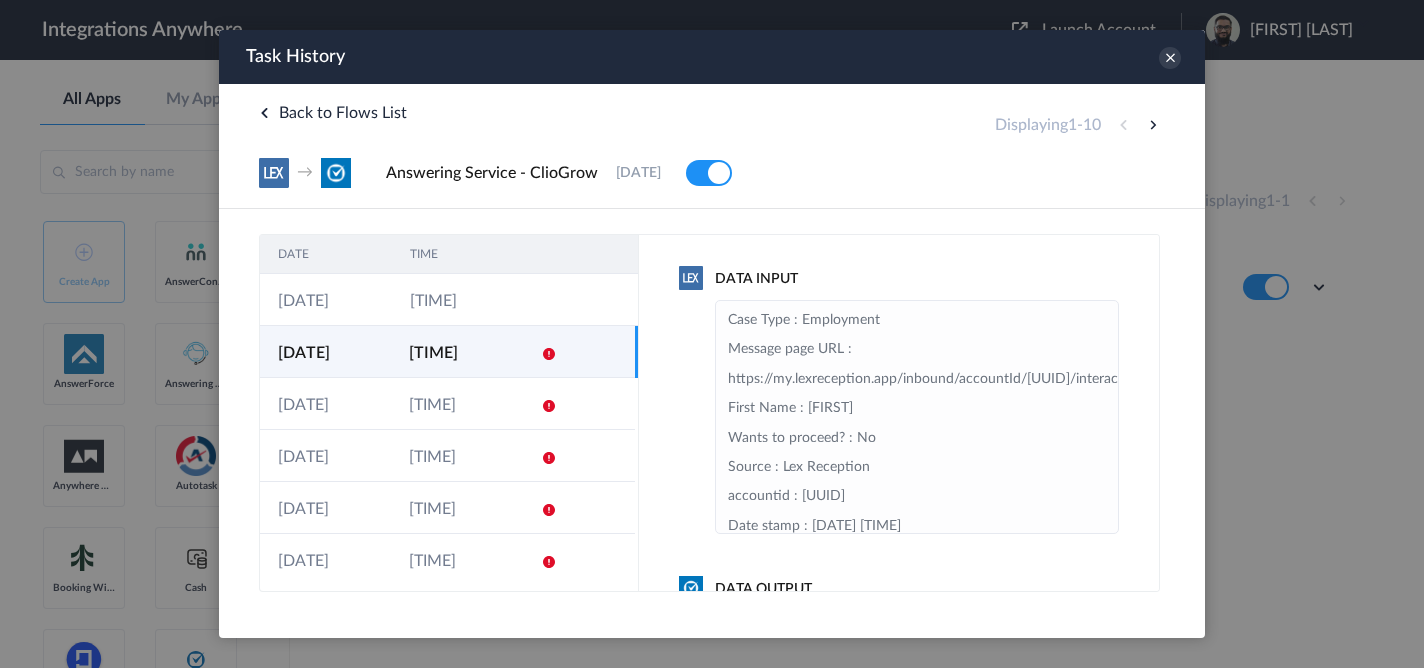 scroll, scrollTop: 123, scrollLeft: 0, axis: vertical 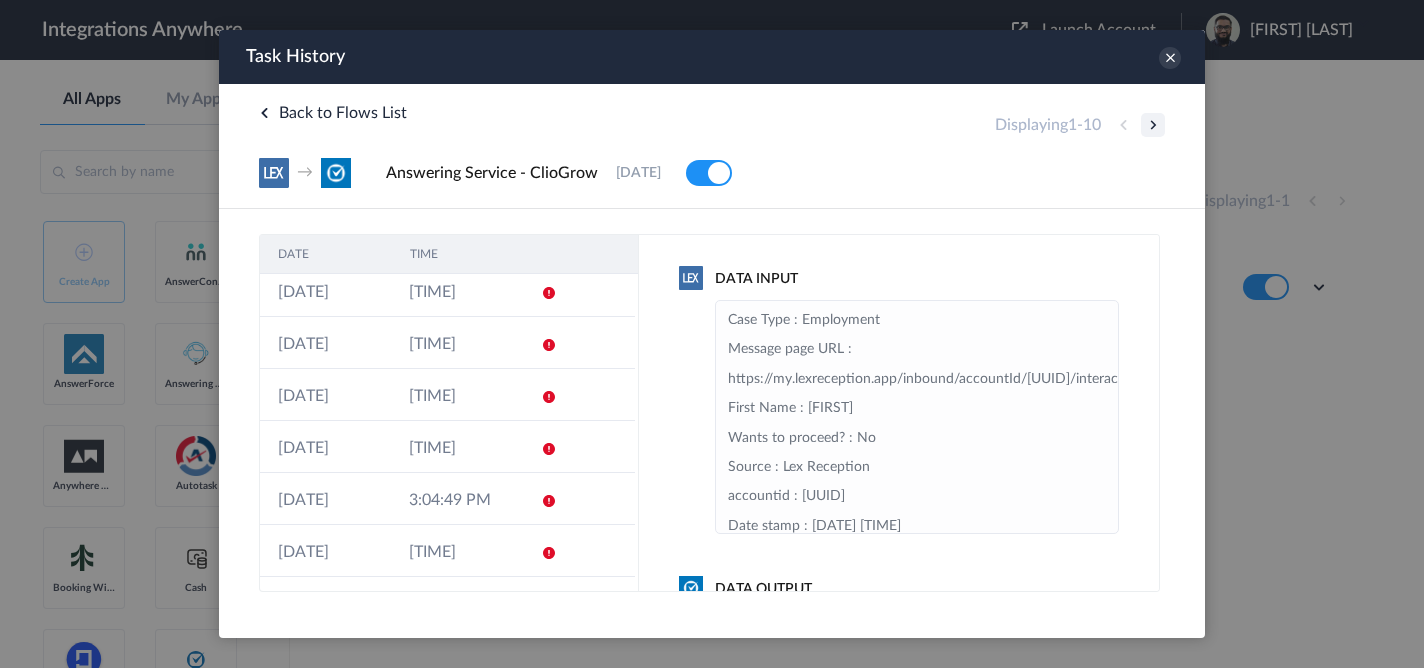 click at bounding box center [1153, 125] 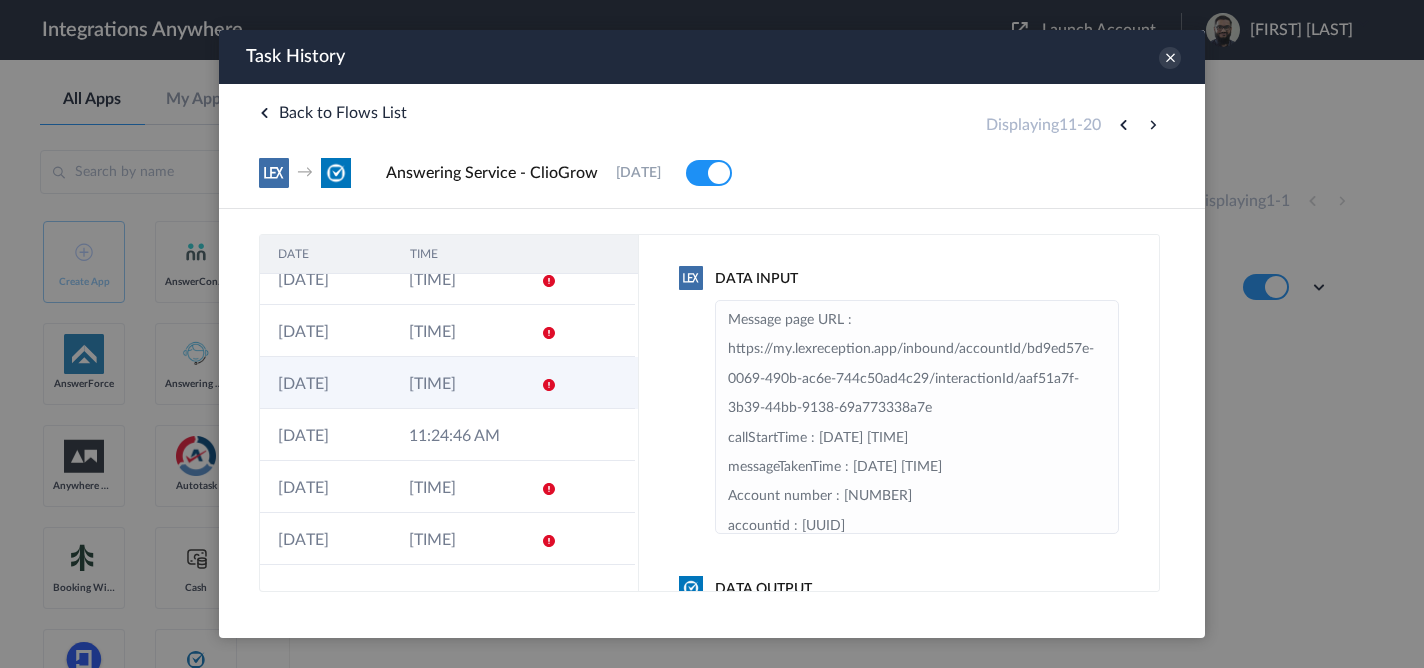 scroll, scrollTop: 74, scrollLeft: 0, axis: vertical 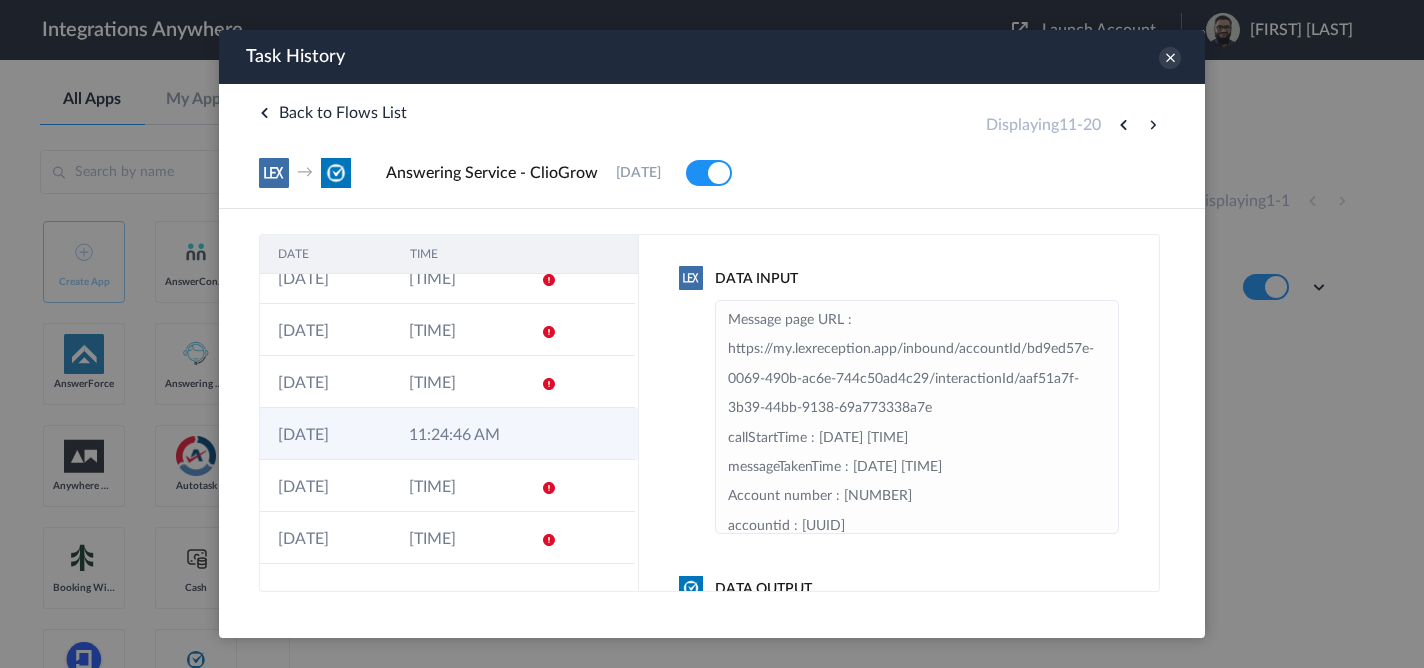 click on "11:24:46 AM" at bounding box center [456, 434] 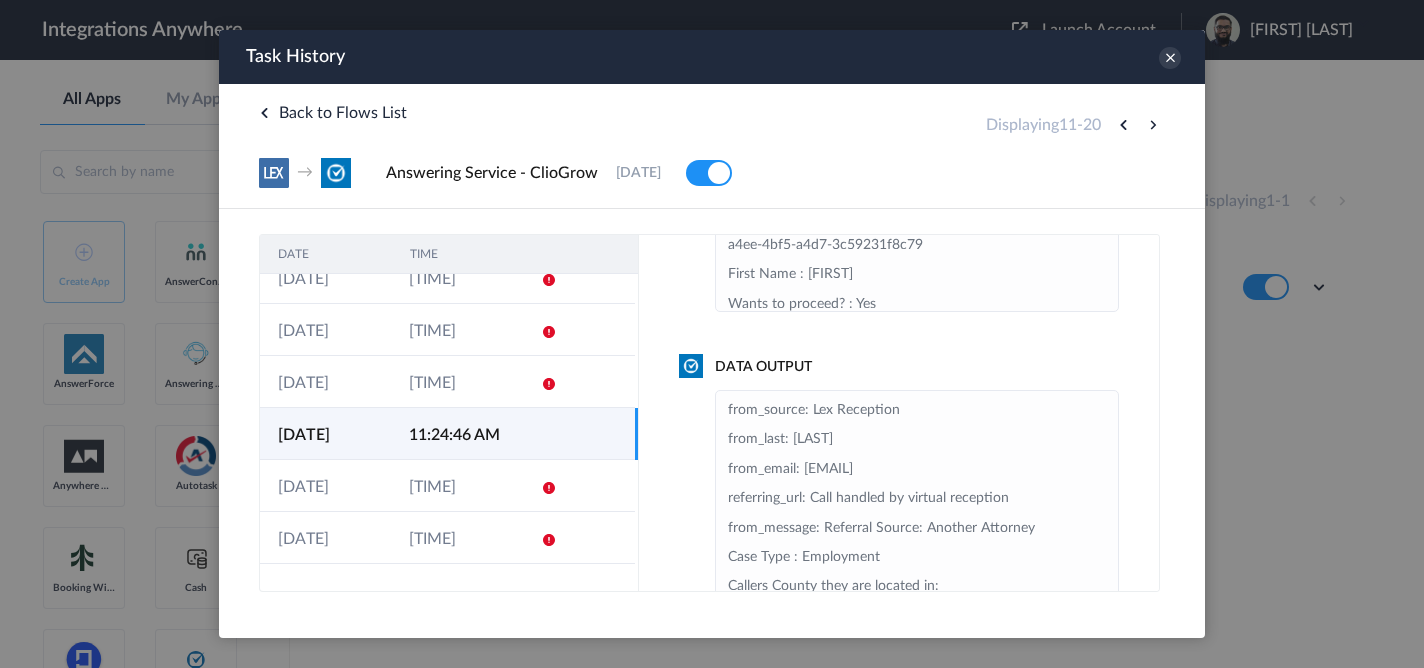 scroll, scrollTop: 289, scrollLeft: 0, axis: vertical 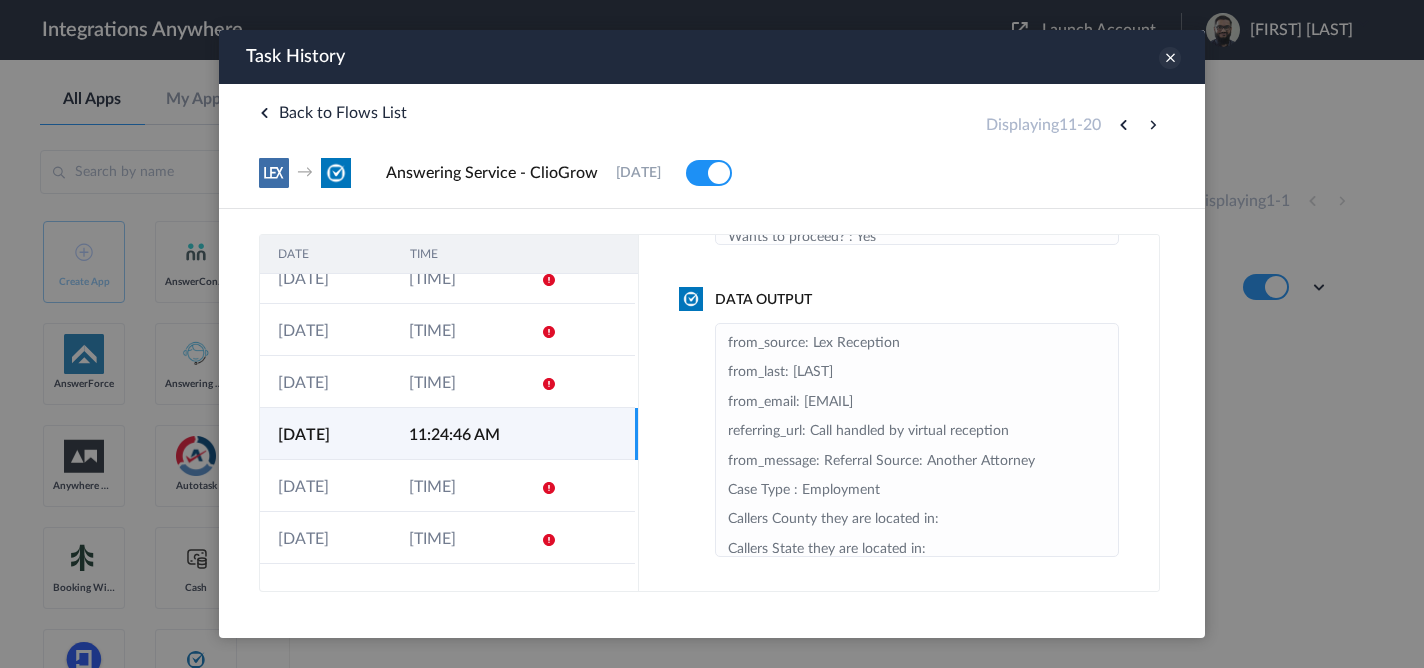 click at bounding box center [1170, 58] 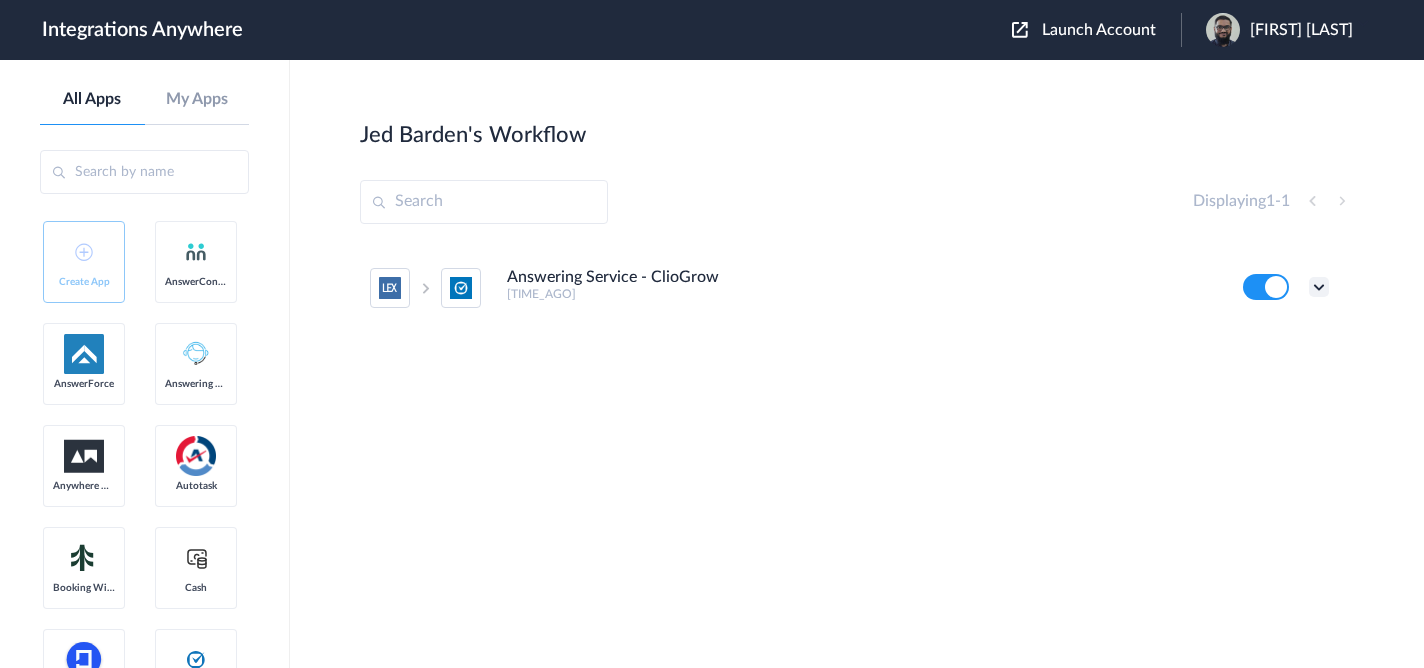 click at bounding box center (1319, 287) 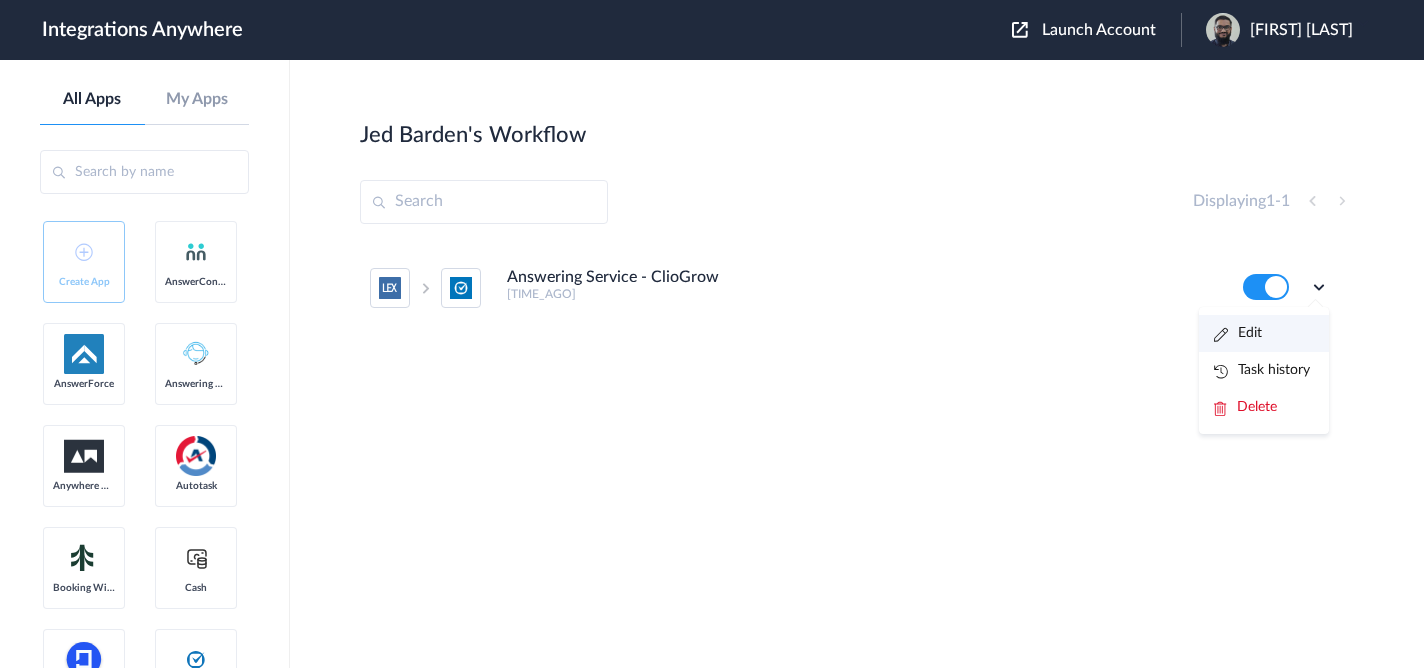 click on "Edit" at bounding box center (1264, 333) 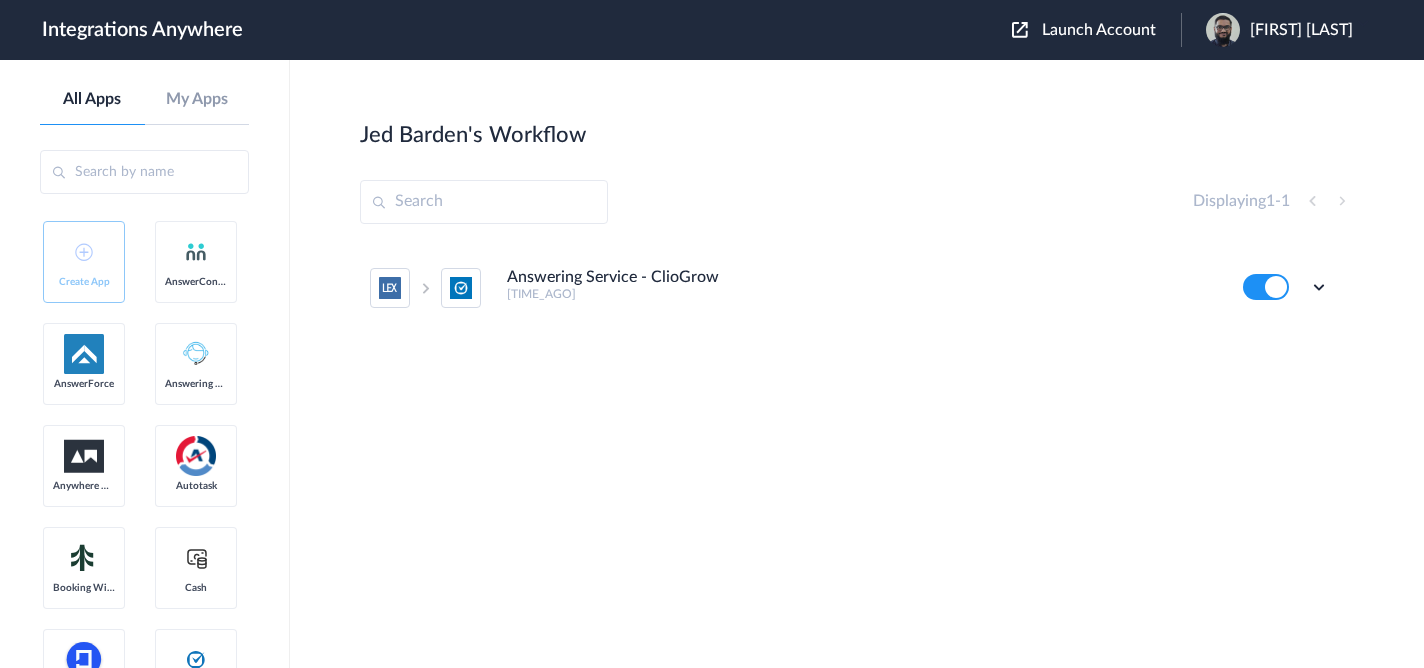 click on "Launch Account" at bounding box center [1099, 30] 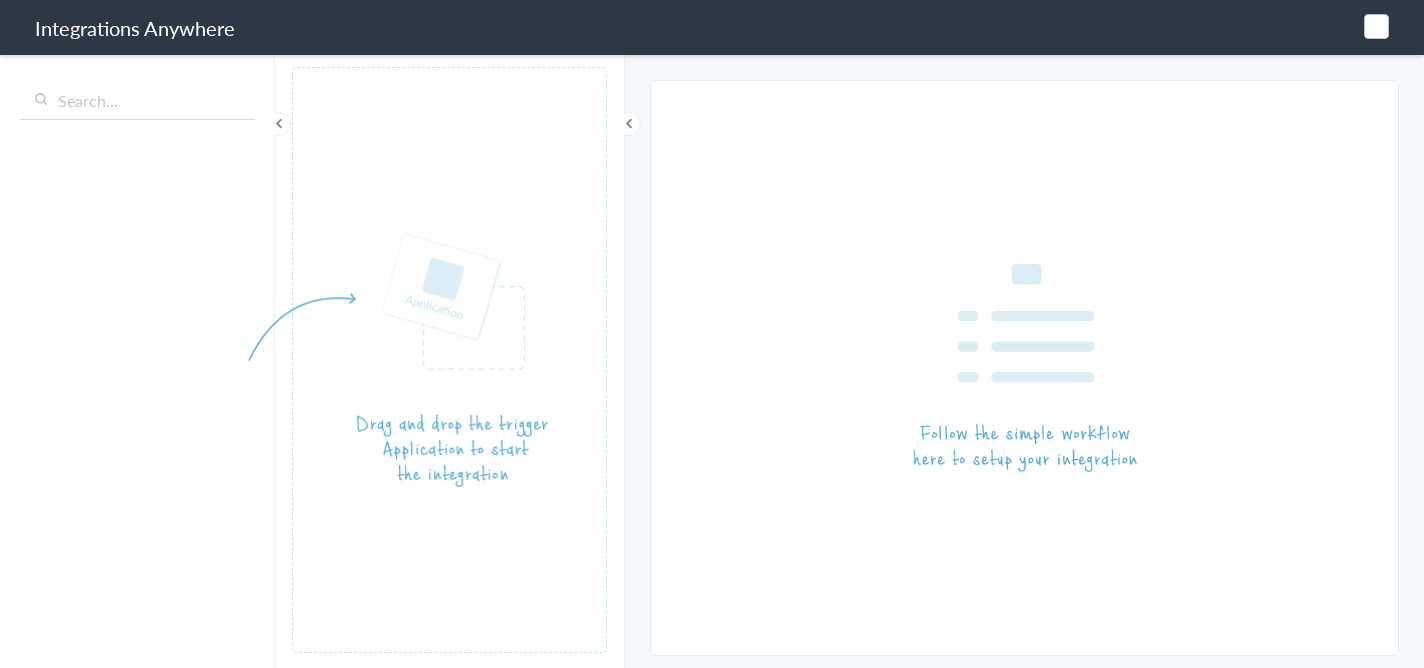 scroll, scrollTop: 0, scrollLeft: 0, axis: both 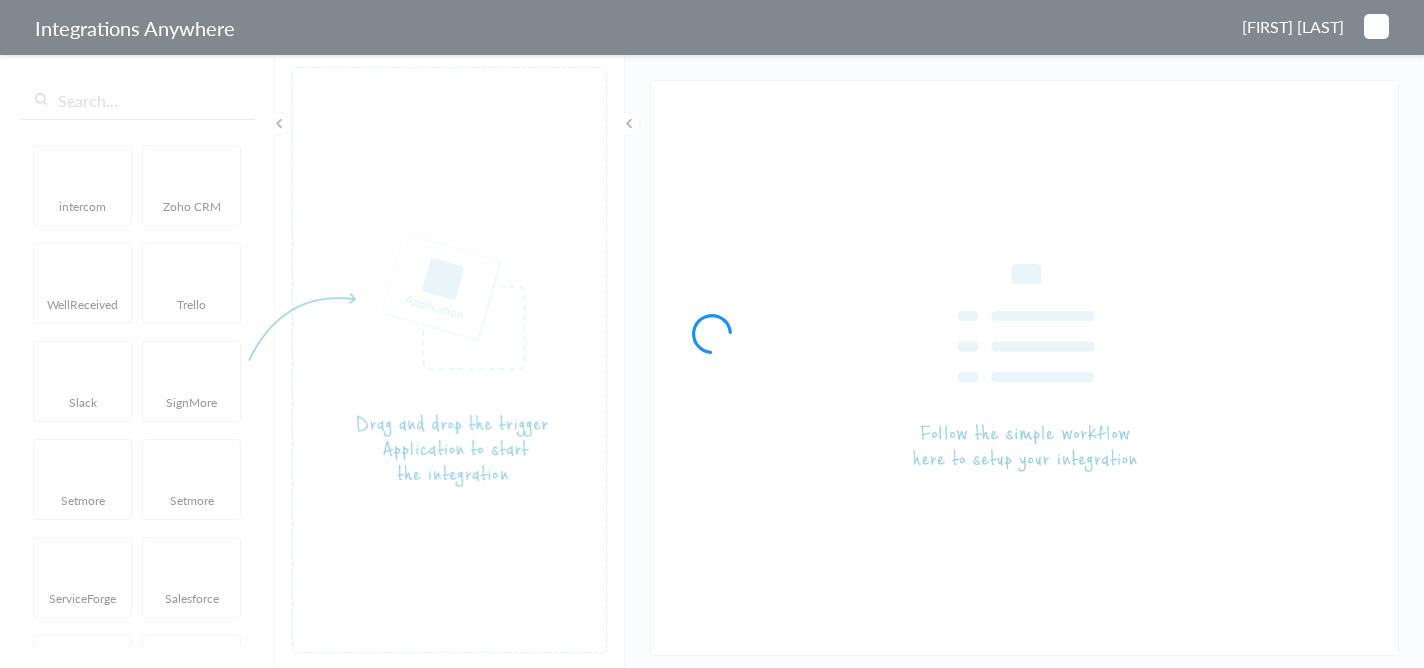 type on "Answering Service - ClioGrow" 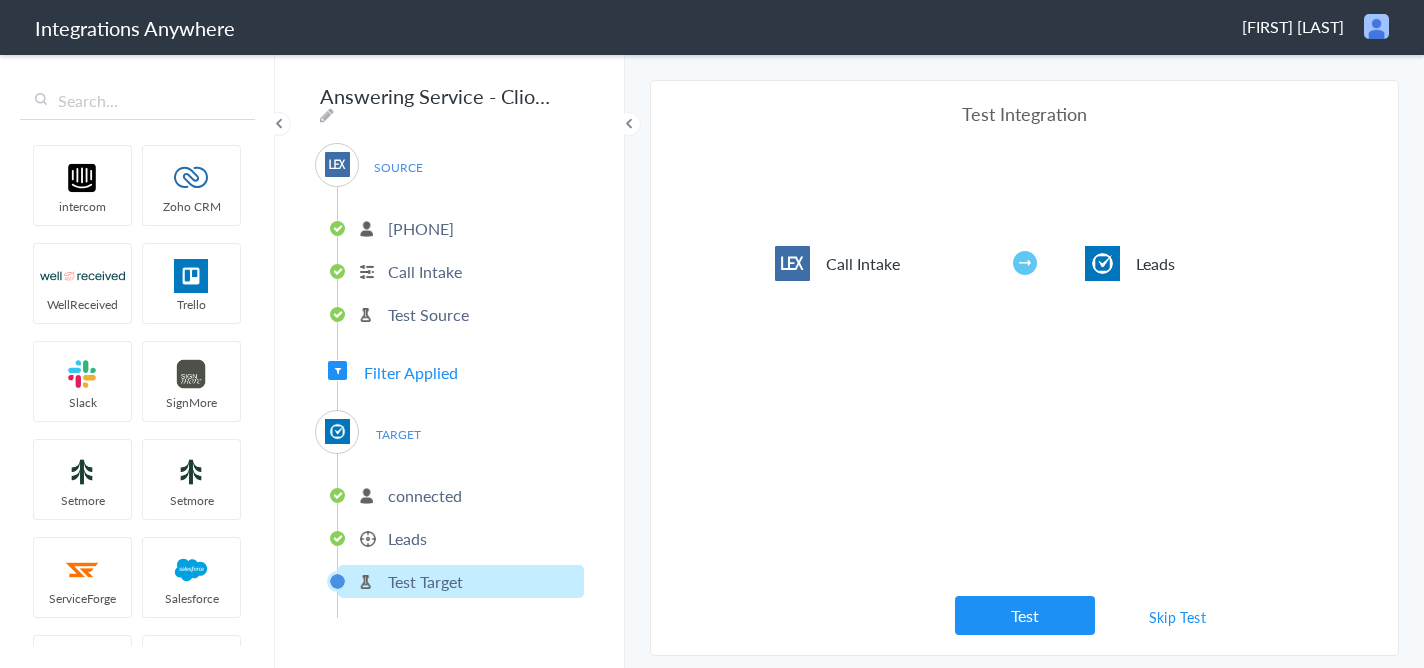 click on "connected Leads Test Target" at bounding box center [460, 536] 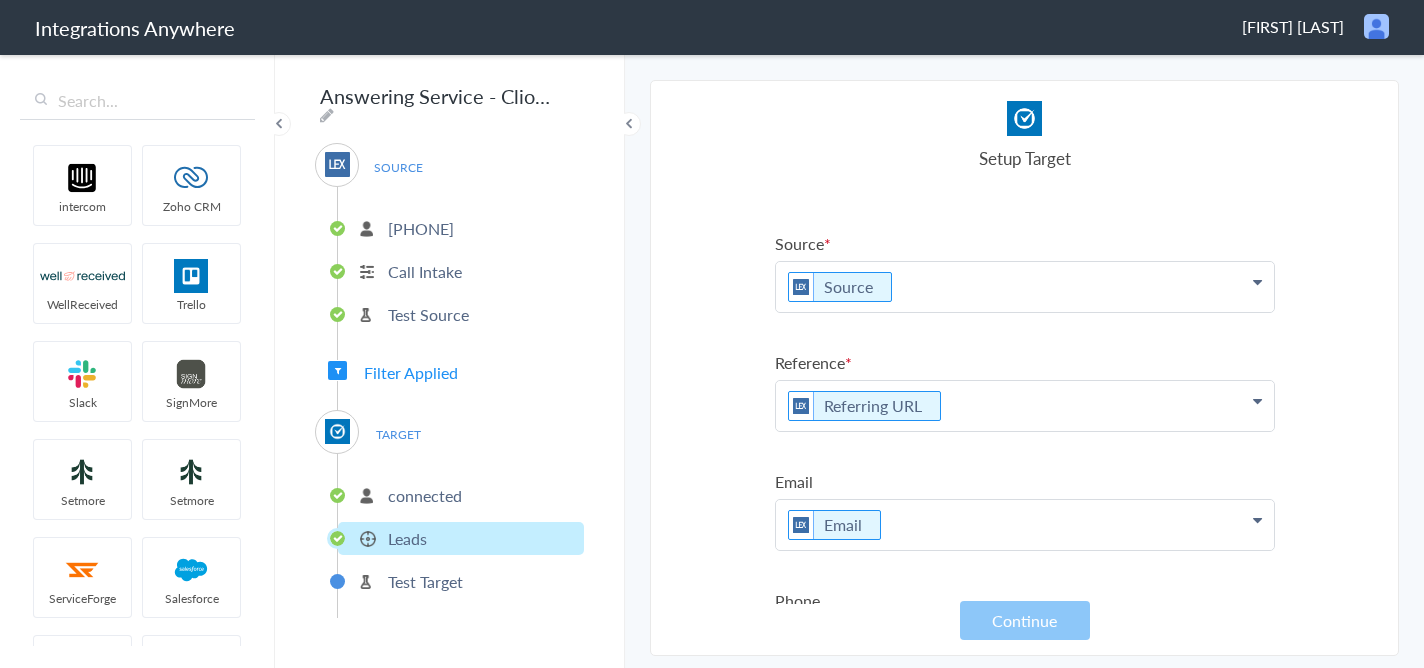 scroll, scrollTop: 1634, scrollLeft: 0, axis: vertical 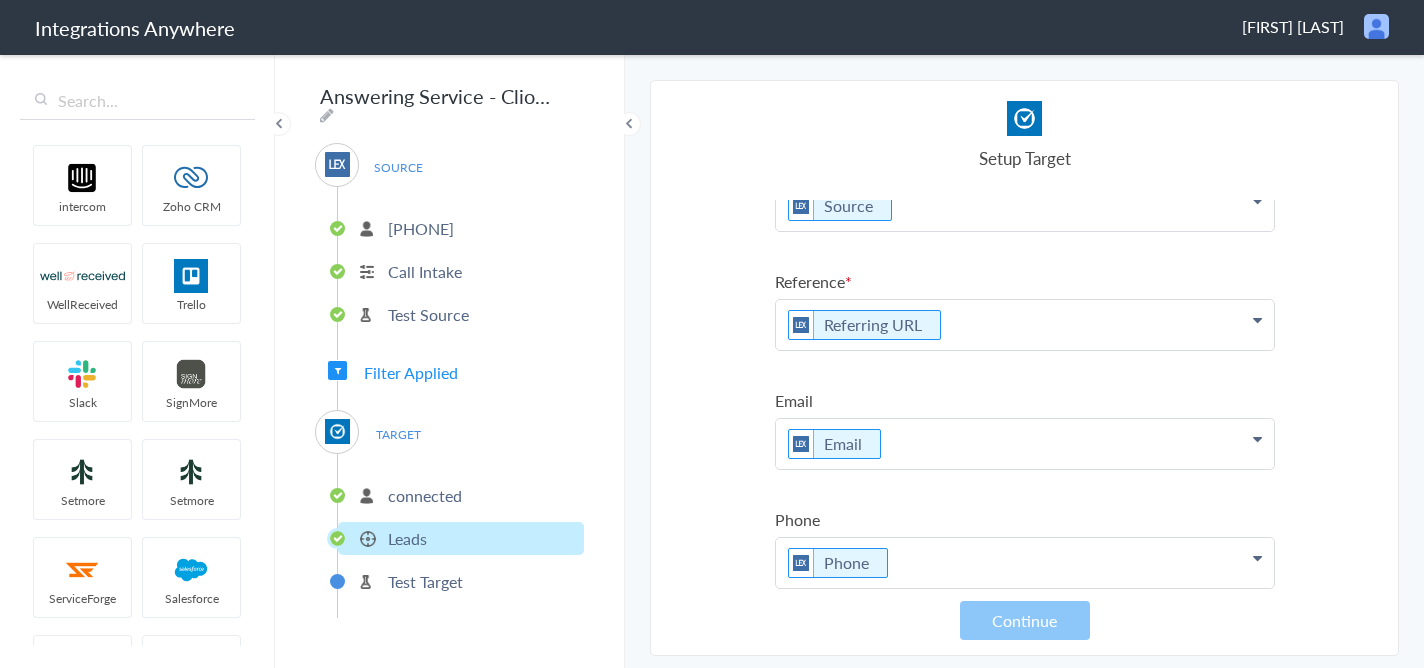click on "Test Target" at bounding box center (425, 581) 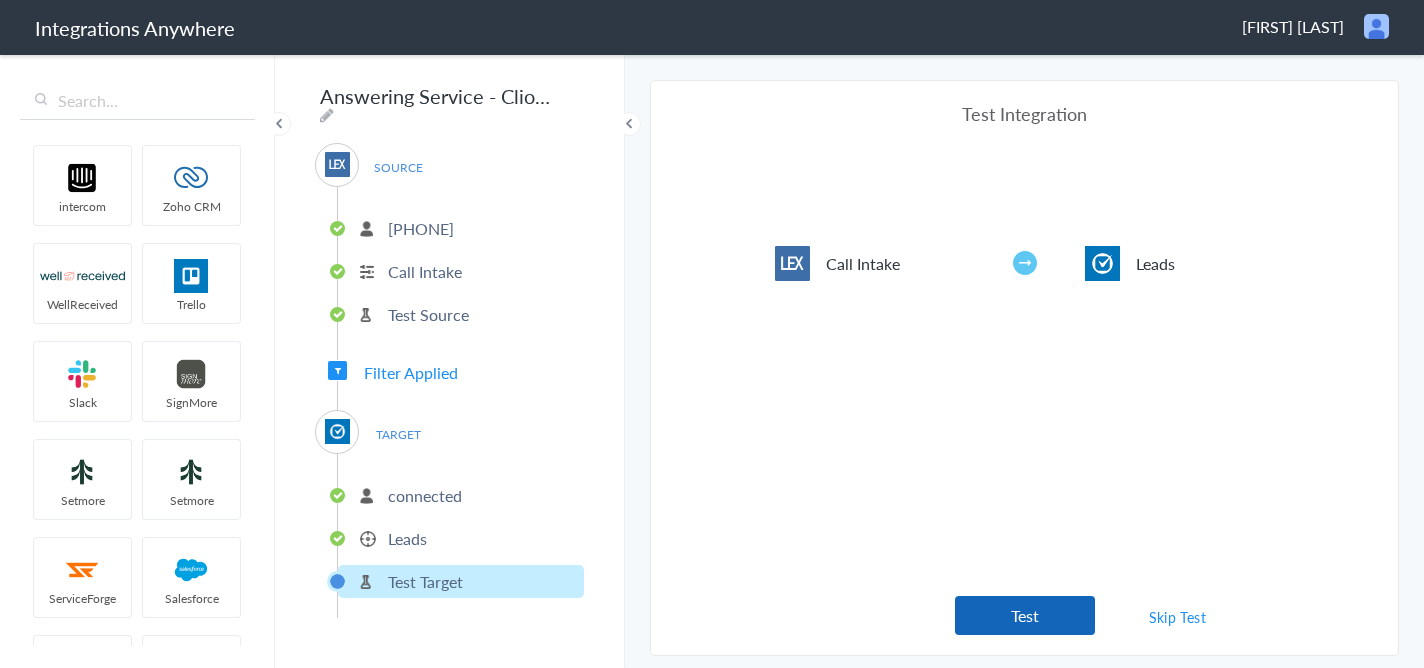 click on "Test" at bounding box center [1025, 615] 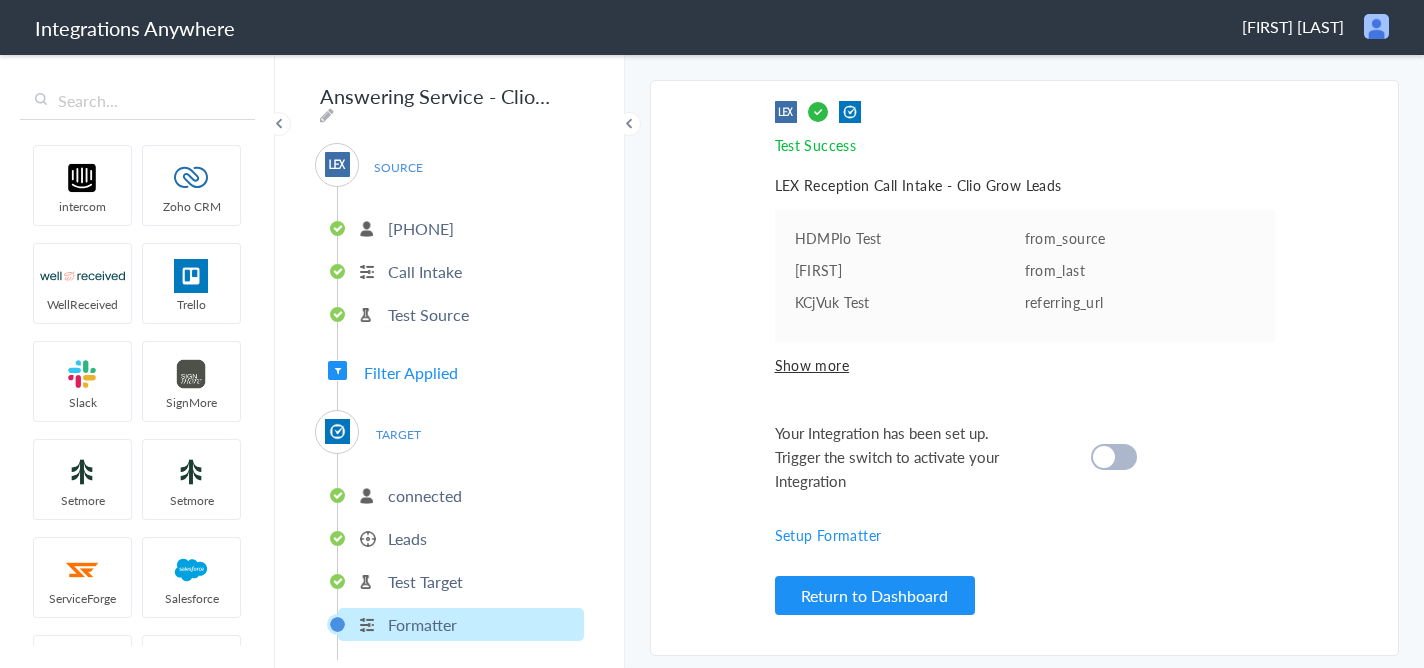 click on "Your Integration has been set up. Trigger the switch to activate your Integration" at bounding box center [1000, 457] 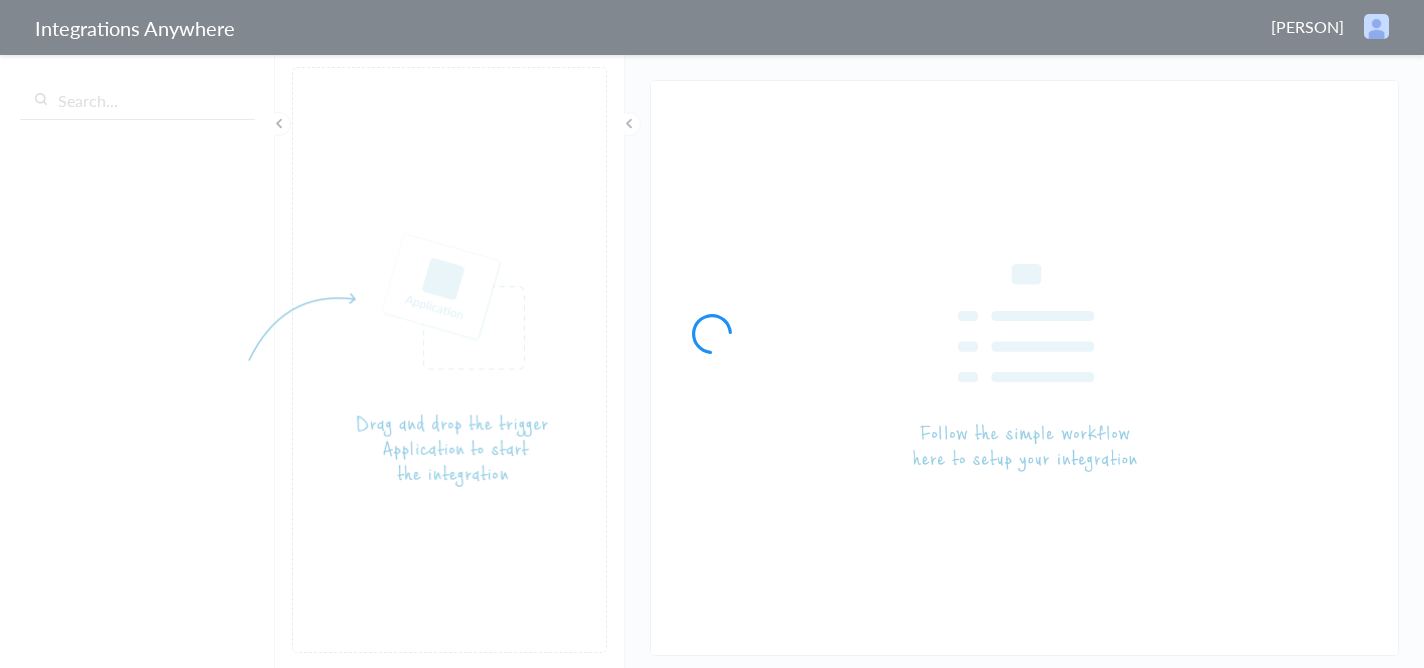 scroll, scrollTop: 0, scrollLeft: 0, axis: both 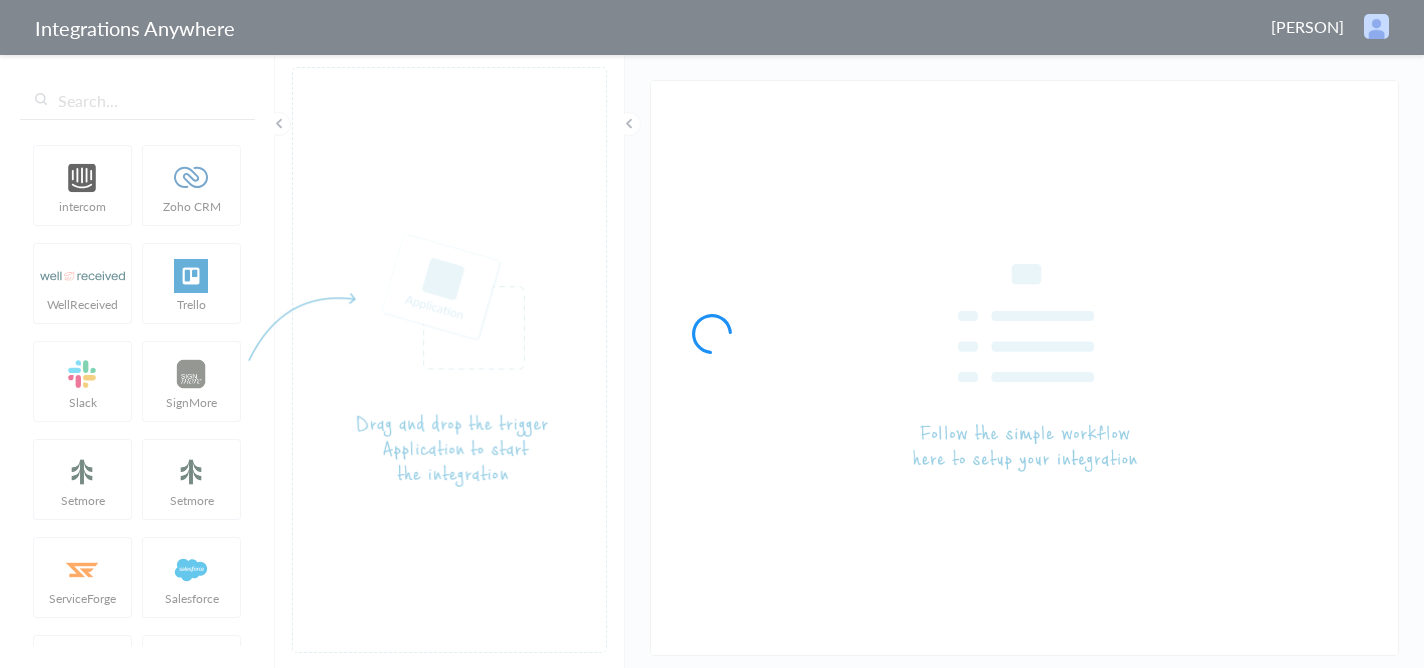 type on "Answering Service - ClioGrow" 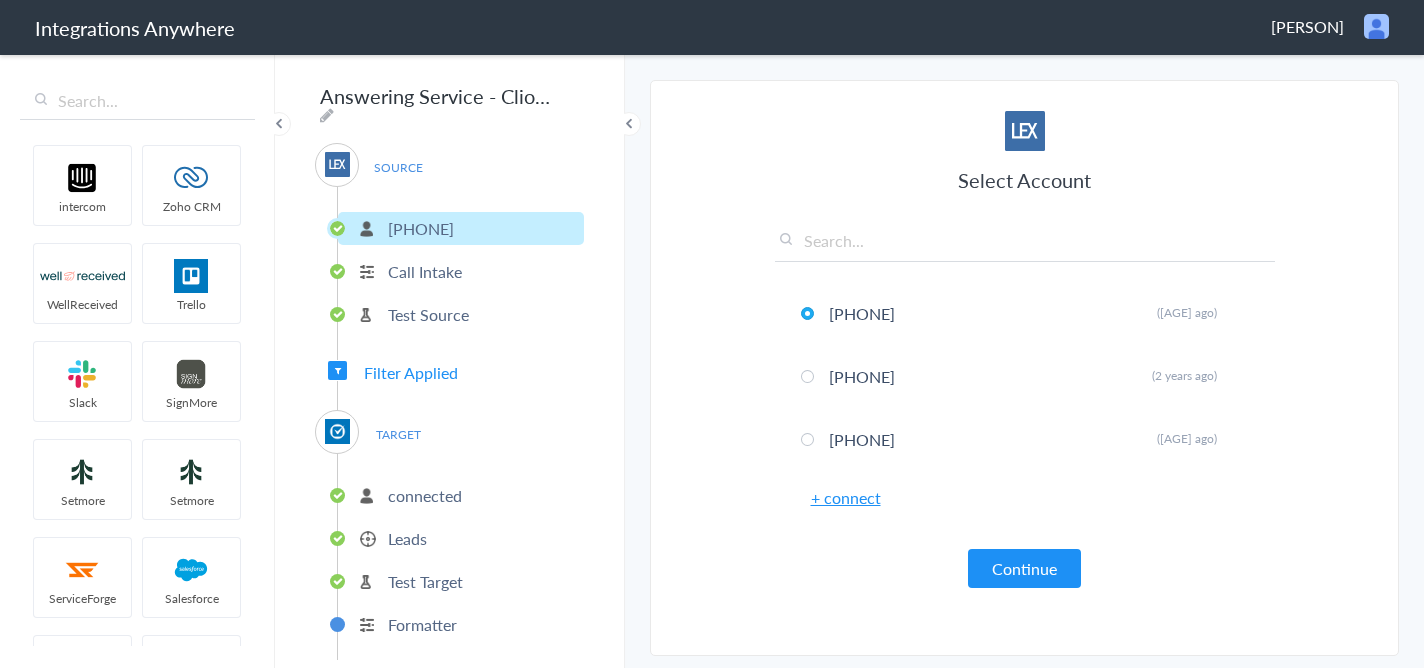 click on "Filter
Applied" at bounding box center (411, 372) 